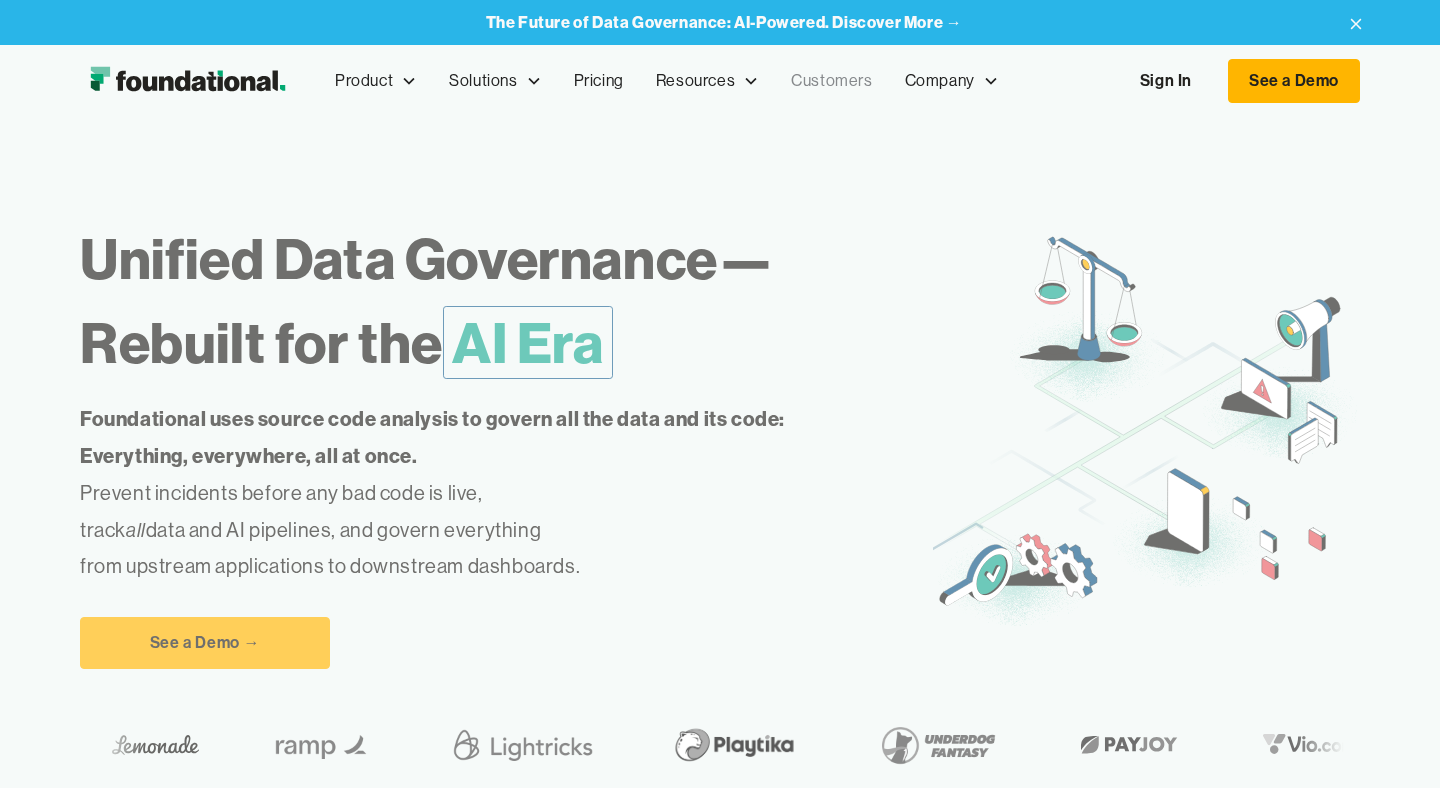 scroll, scrollTop: 0, scrollLeft: 0, axis: both 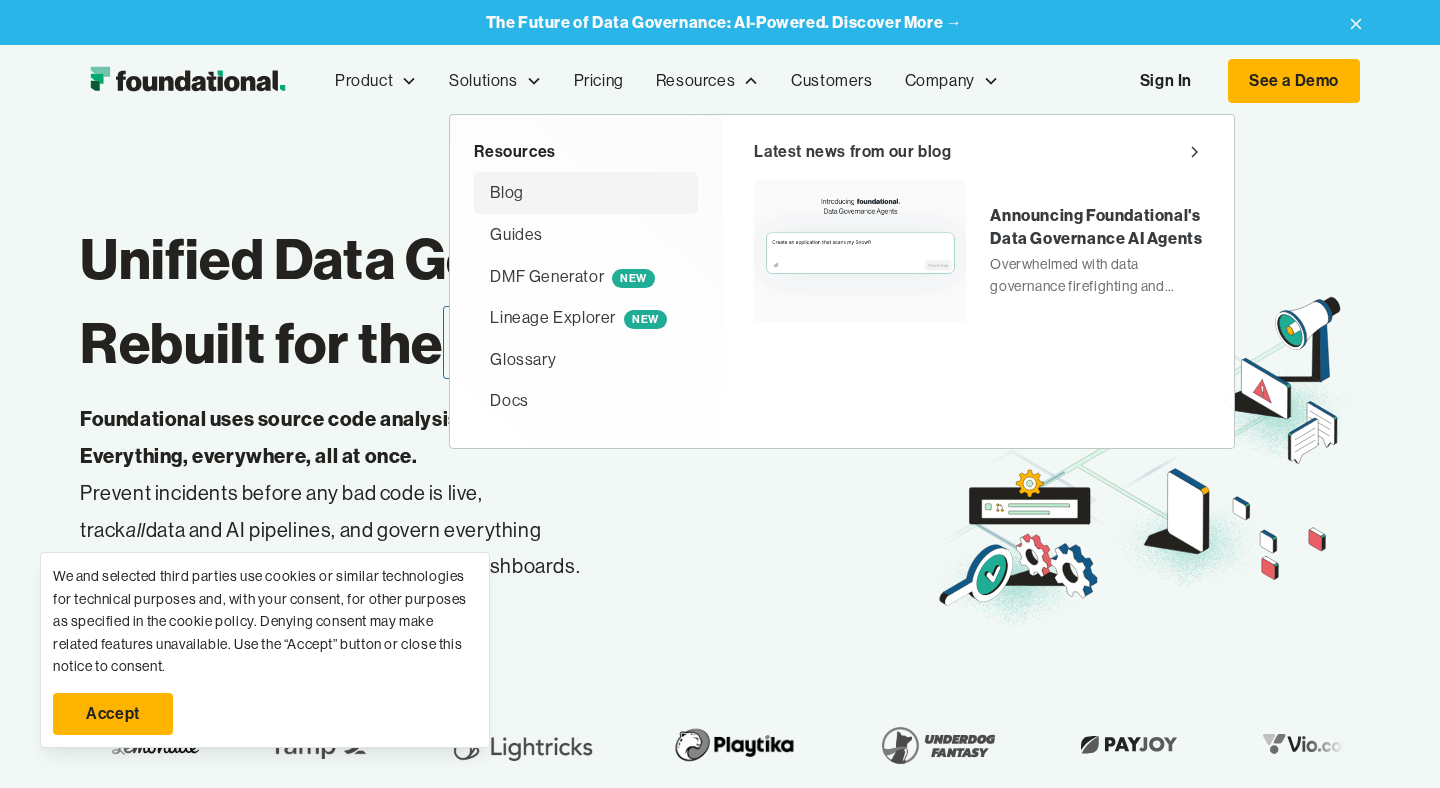 click on "Blog" at bounding box center (586, 193) 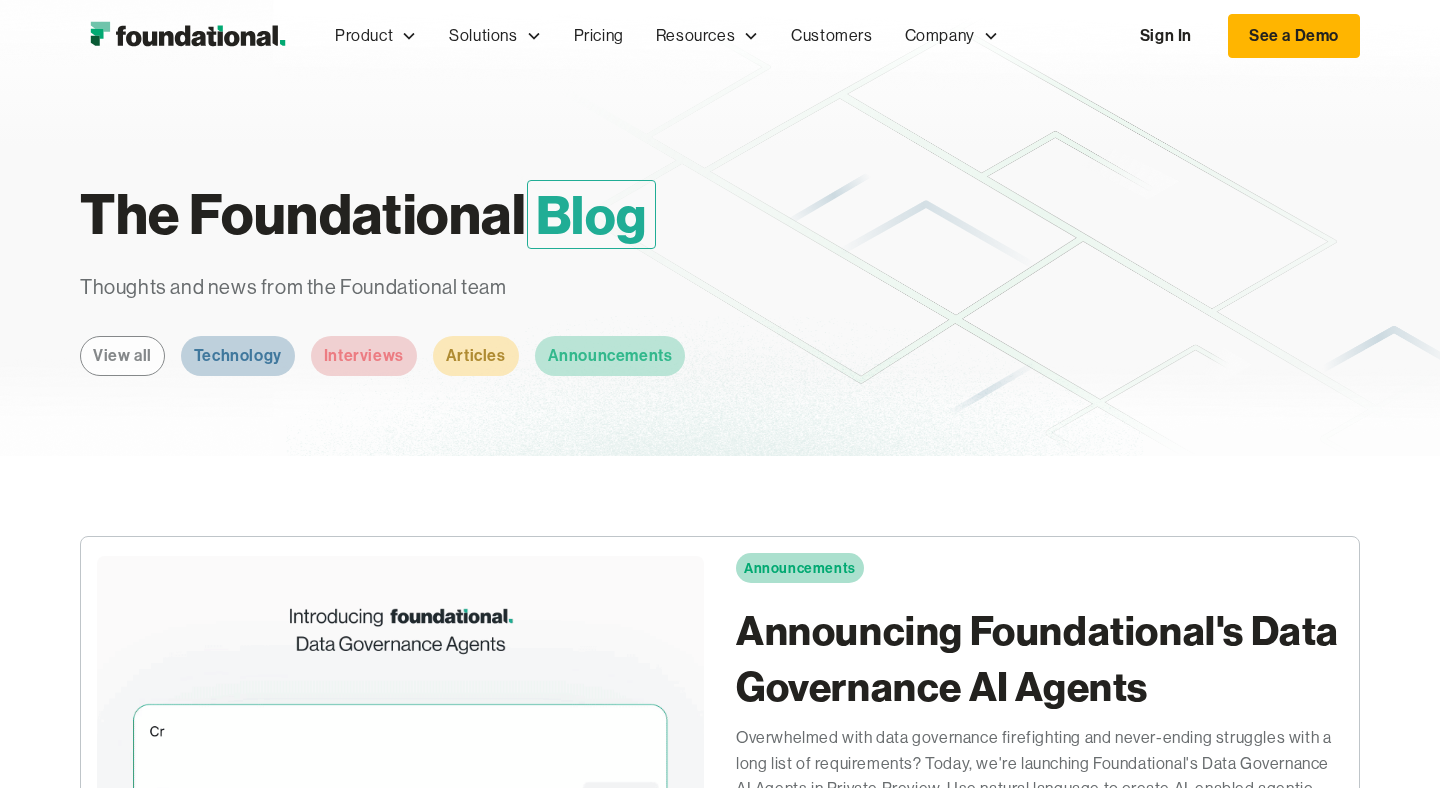 scroll, scrollTop: 0, scrollLeft: 0, axis: both 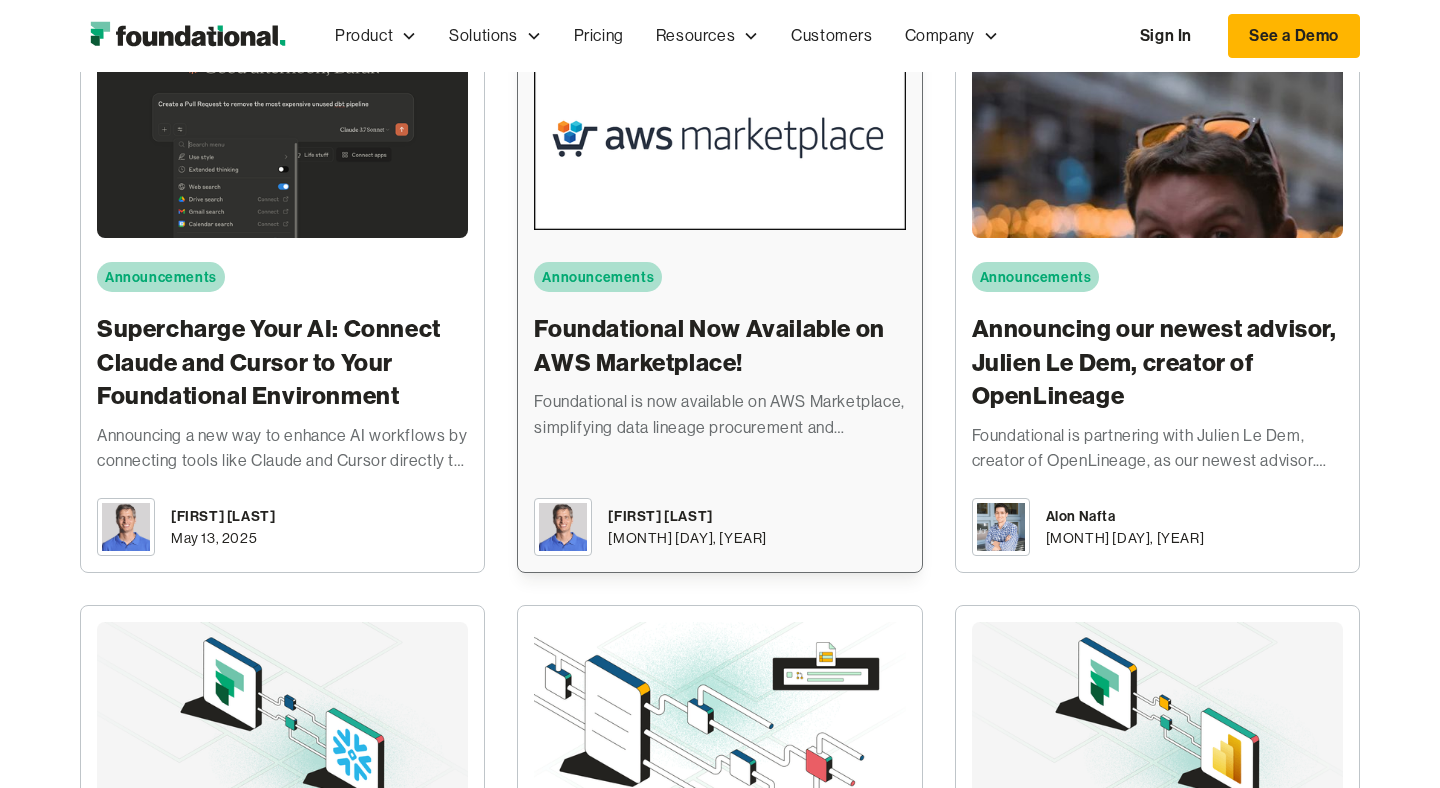 click at bounding box center (719, 138) 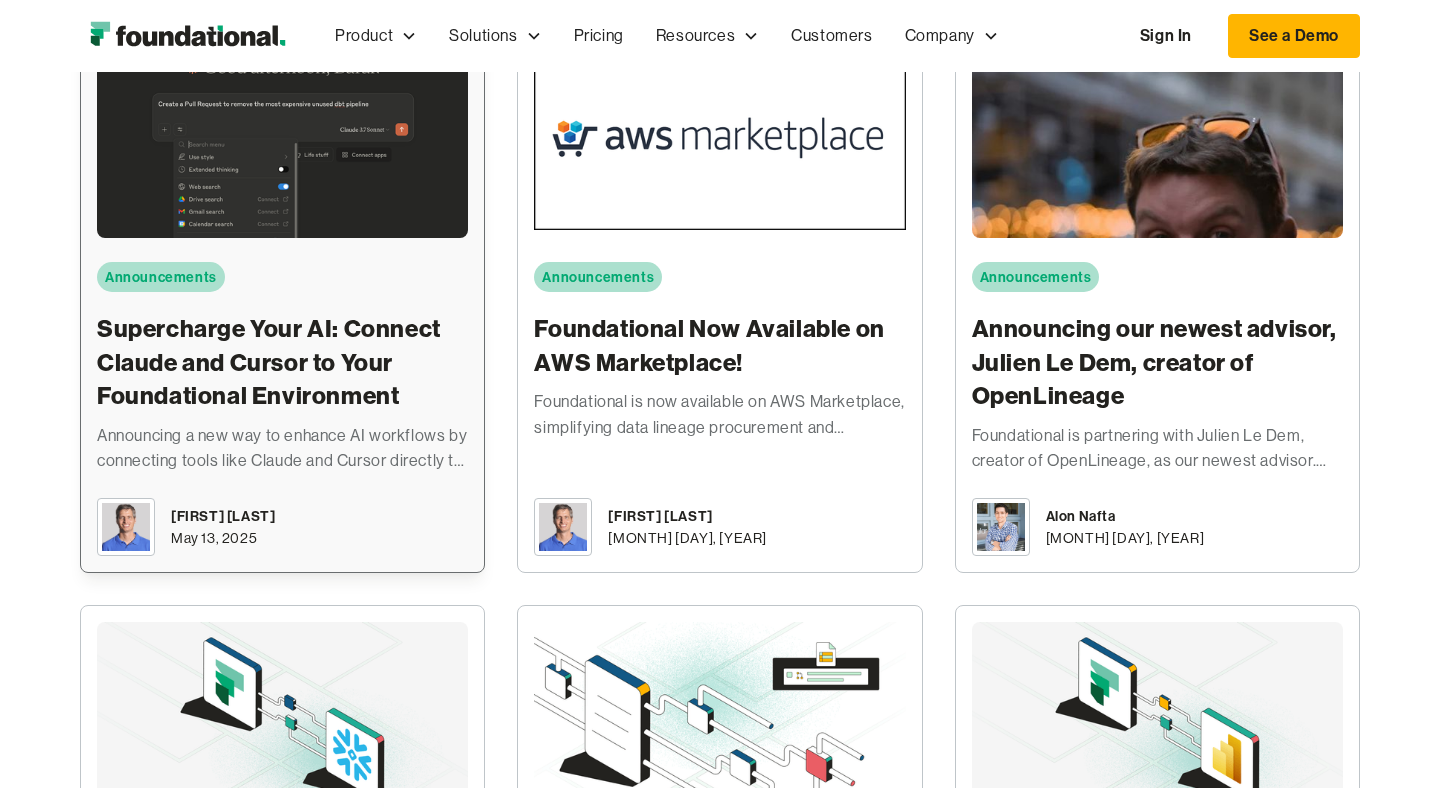 click at bounding box center [282, 187] 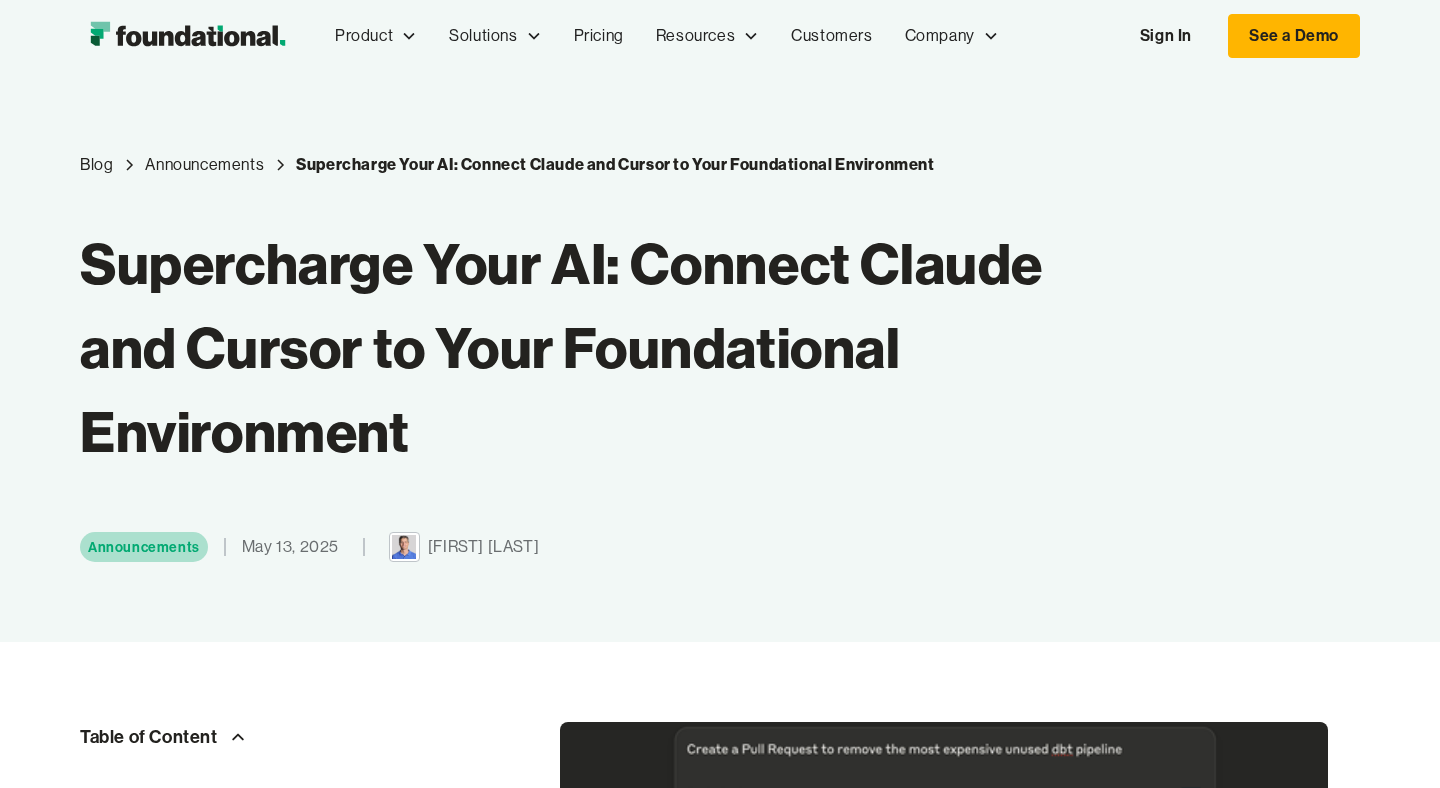 scroll, scrollTop: 0, scrollLeft: 0, axis: both 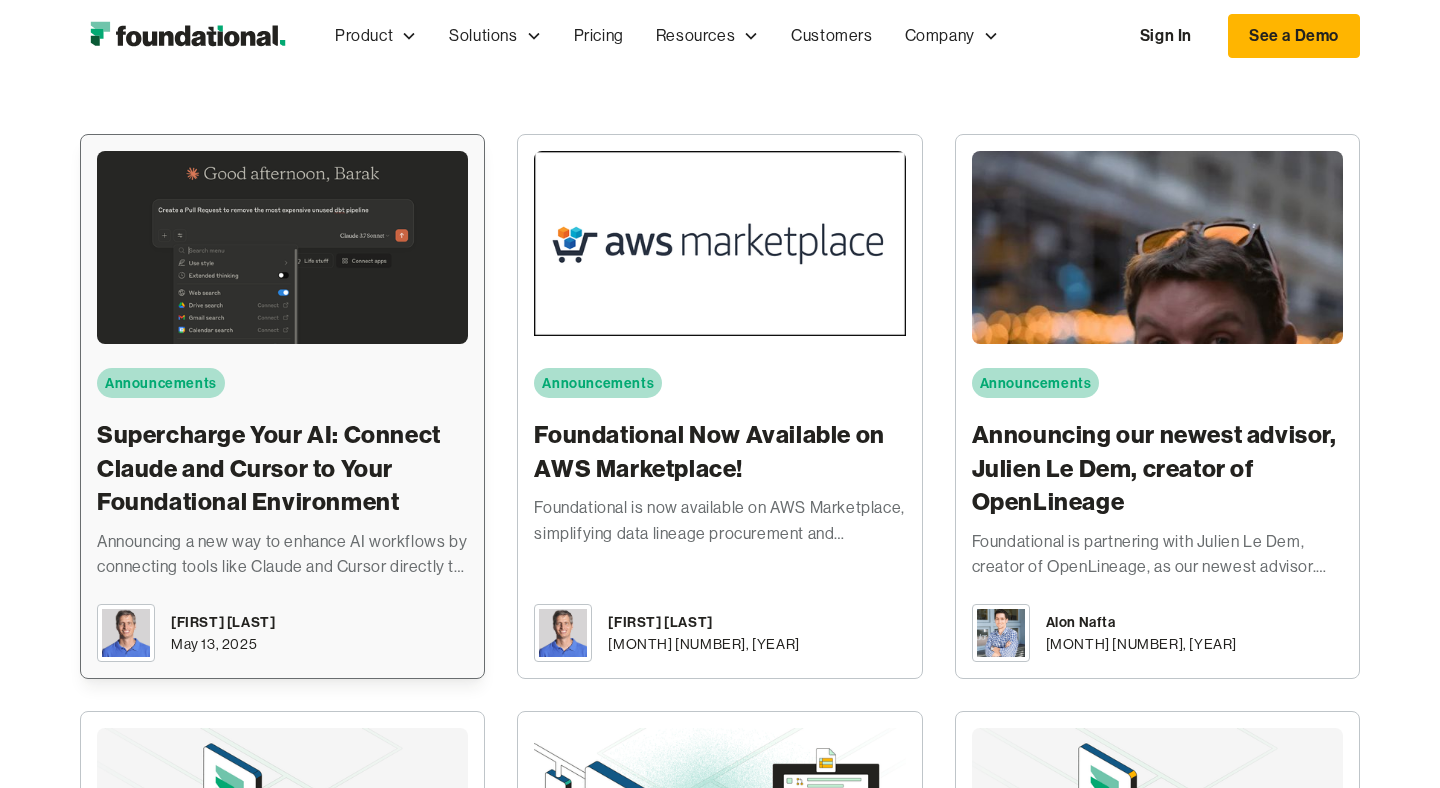 click at bounding box center (282, 293) 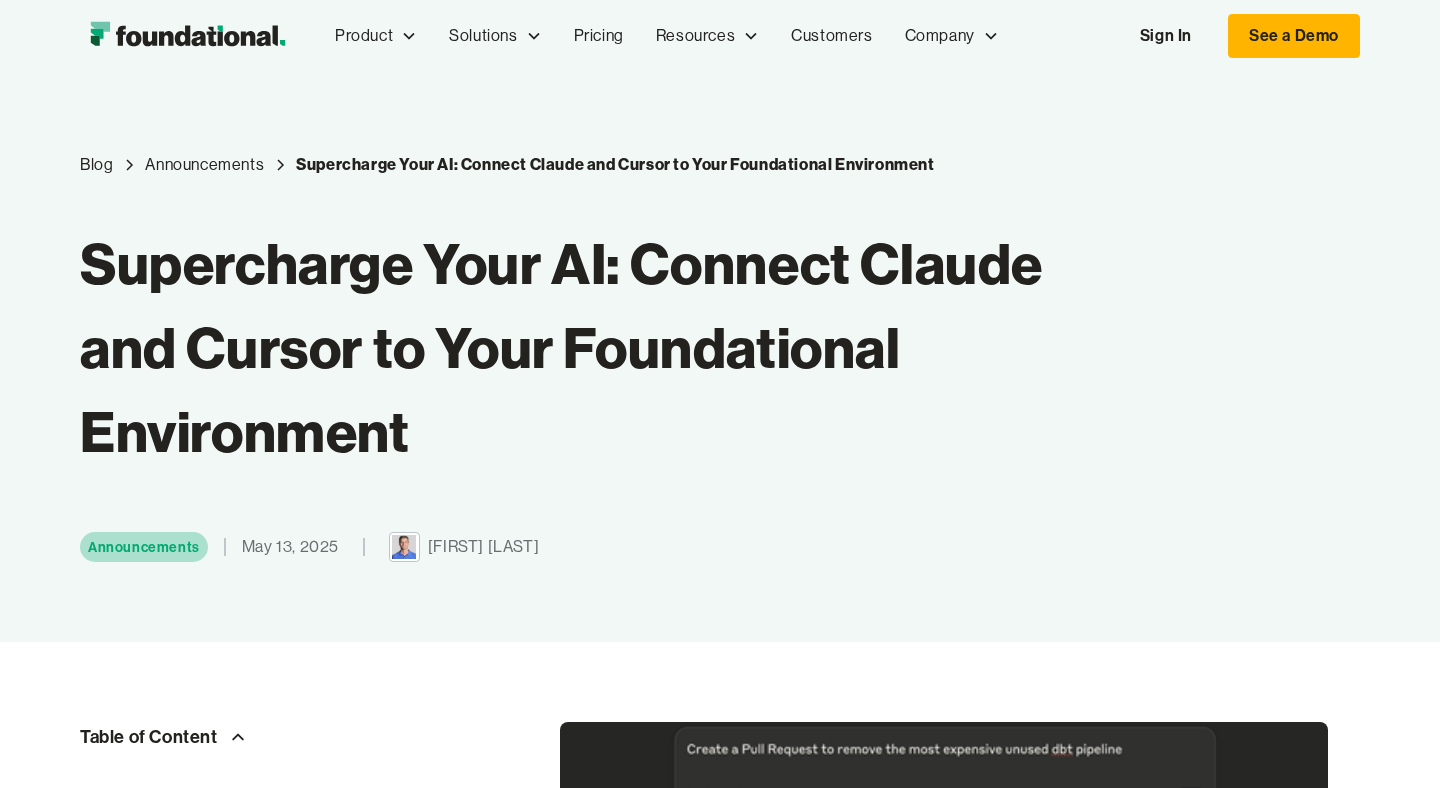 scroll, scrollTop: 163, scrollLeft: 0, axis: vertical 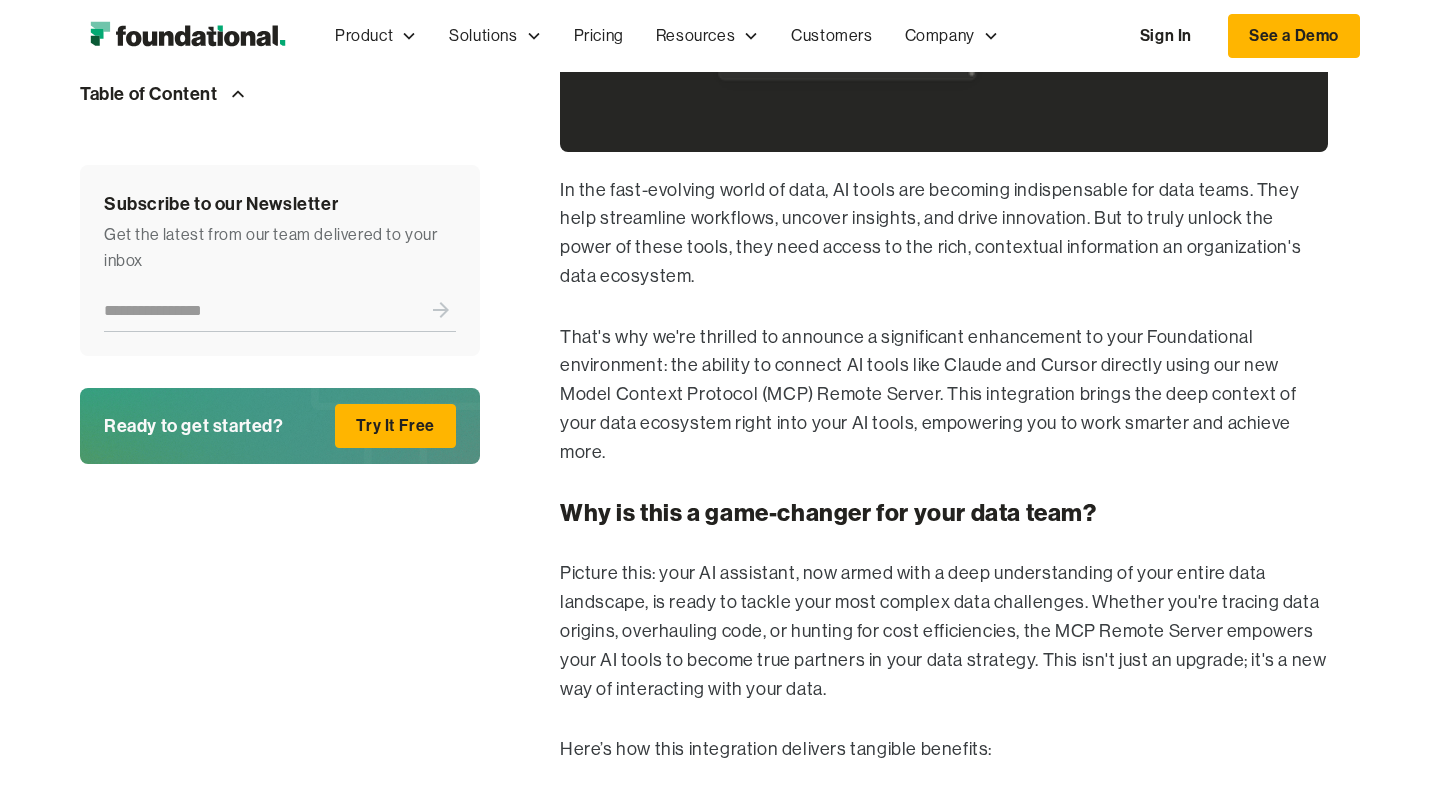 click on "That's why we're thrilled to announce a significant enhancement to your Foundational environment: the ability to connect AI tools like Claude and Cursor directly using our new Model Context Protocol (MCP) Remote Server. This integration brings the deep context of your data ecosystem right into your AI tools, empowering you to work smarter and achieve more." at bounding box center (944, 395) 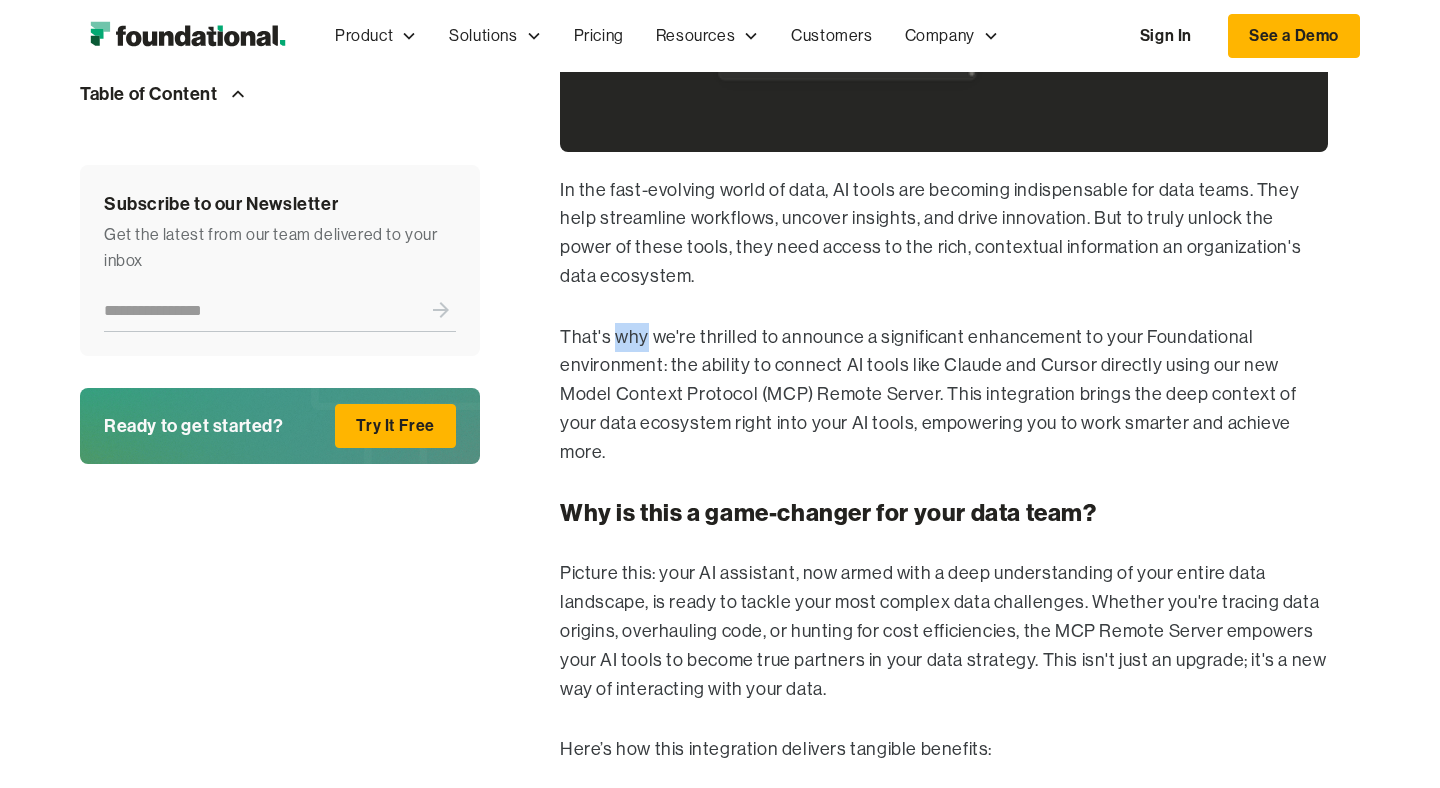 click on "That's why we're thrilled to announce a significant enhancement to your Foundational environment: the ability to connect AI tools like Claude and Cursor directly using our new Model Context Protocol (MCP) Remote Server. This integration brings the deep context of your data ecosystem right into your AI tools, empowering you to work smarter and achieve more." at bounding box center [944, 395] 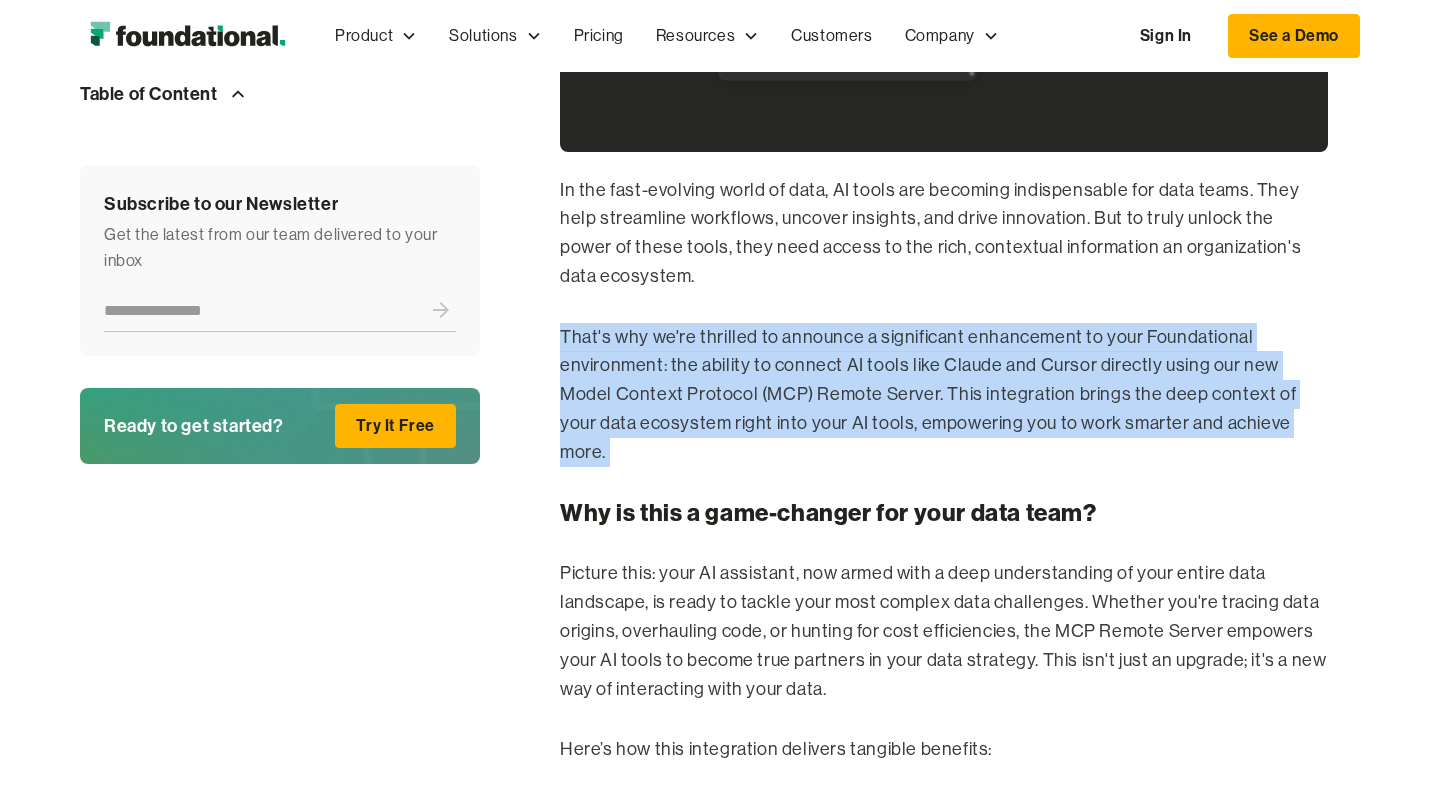 click on "That's why we're thrilled to announce a significant enhancement to your Foundational environment: the ability to connect AI tools like Claude and Cursor directly using our new Model Context Protocol (MCP) Remote Server. This integration brings the deep context of your data ecosystem right into your AI tools, empowering you to work smarter and achieve more." at bounding box center [944, 395] 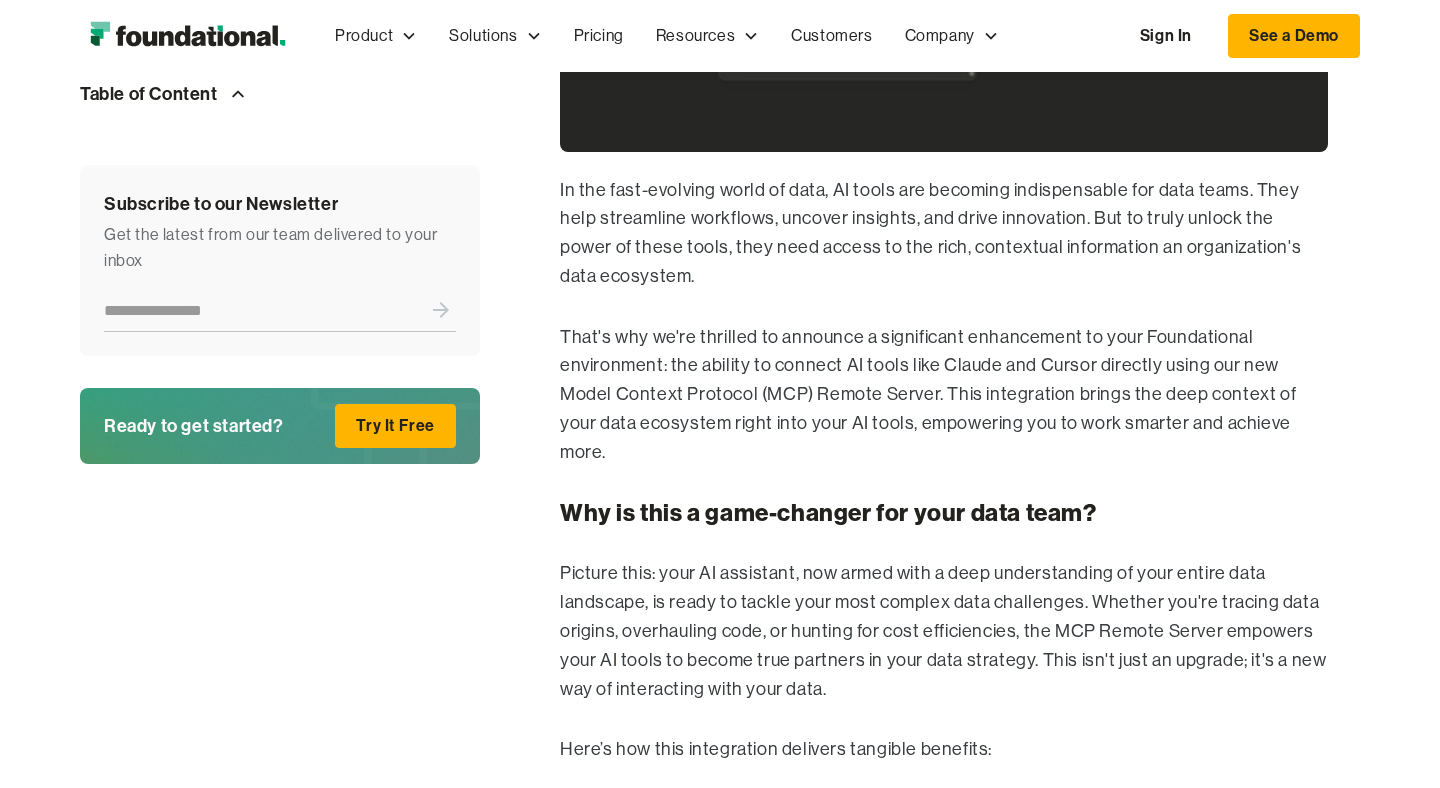 click on "That's why we're thrilled to announce a significant enhancement to your Foundational environment: the ability to connect AI tools like Claude and Cursor directly using our new Model Context Protocol (MCP) Remote Server. This integration brings the deep context of your data ecosystem right into your AI tools, empowering you to work smarter and achieve more." at bounding box center [944, 395] 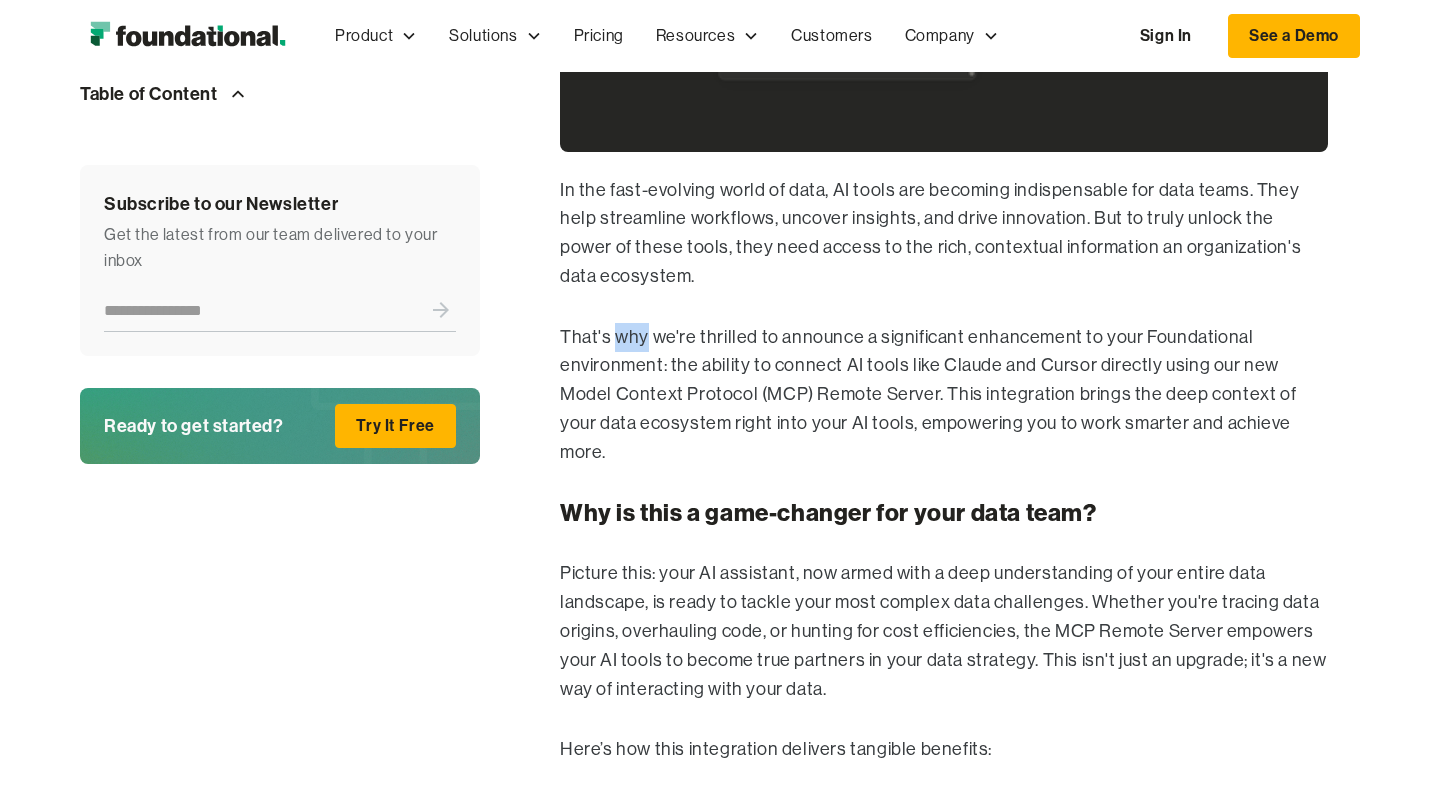 click on "That's why we're thrilled to announce a significant enhancement to your Foundational environment: the ability to connect AI tools like Claude and Cursor directly using our new Model Context Protocol (MCP) Remote Server. This integration brings the deep context of your data ecosystem right into your AI tools, empowering you to work smarter and achieve more." at bounding box center (944, 395) 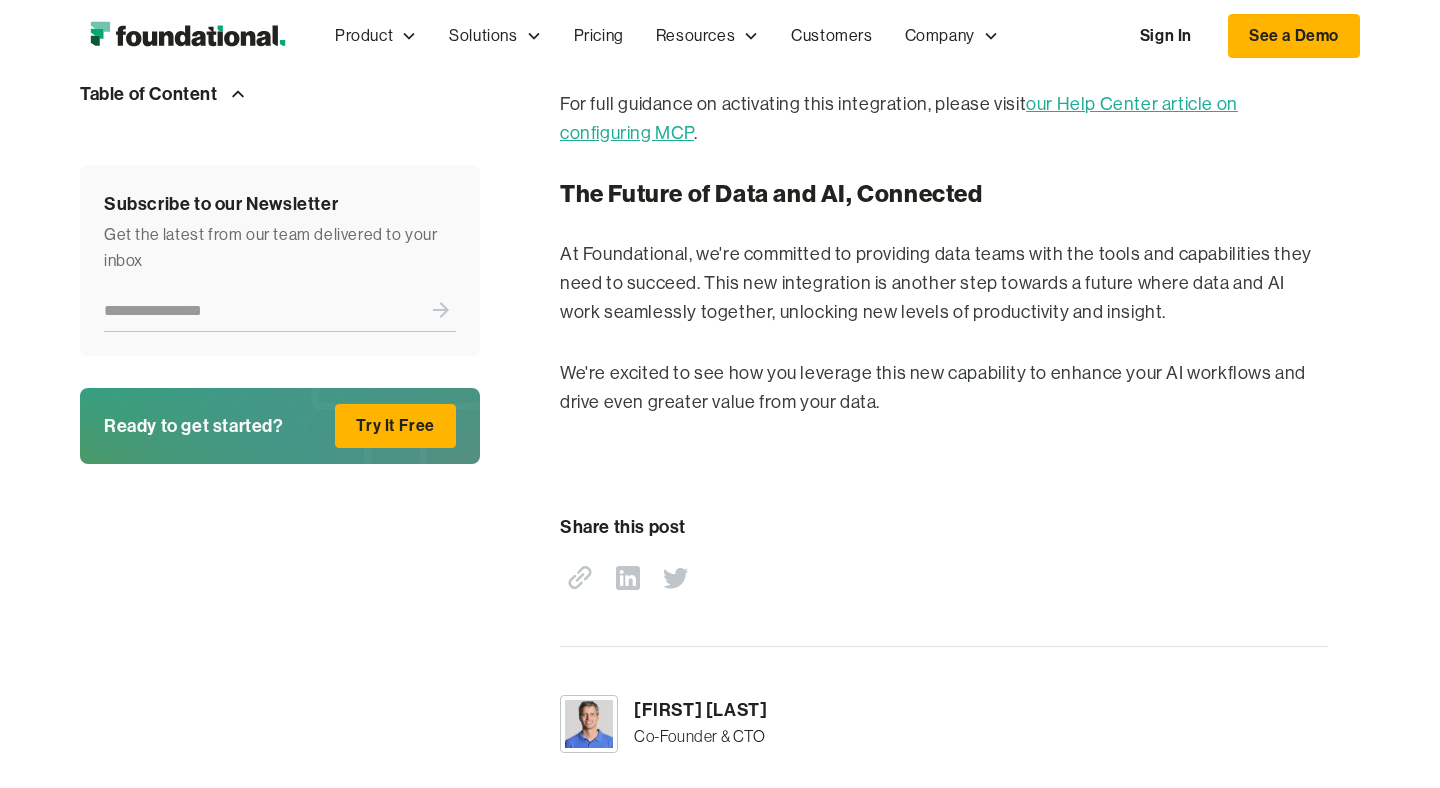 scroll, scrollTop: 2467, scrollLeft: 0, axis: vertical 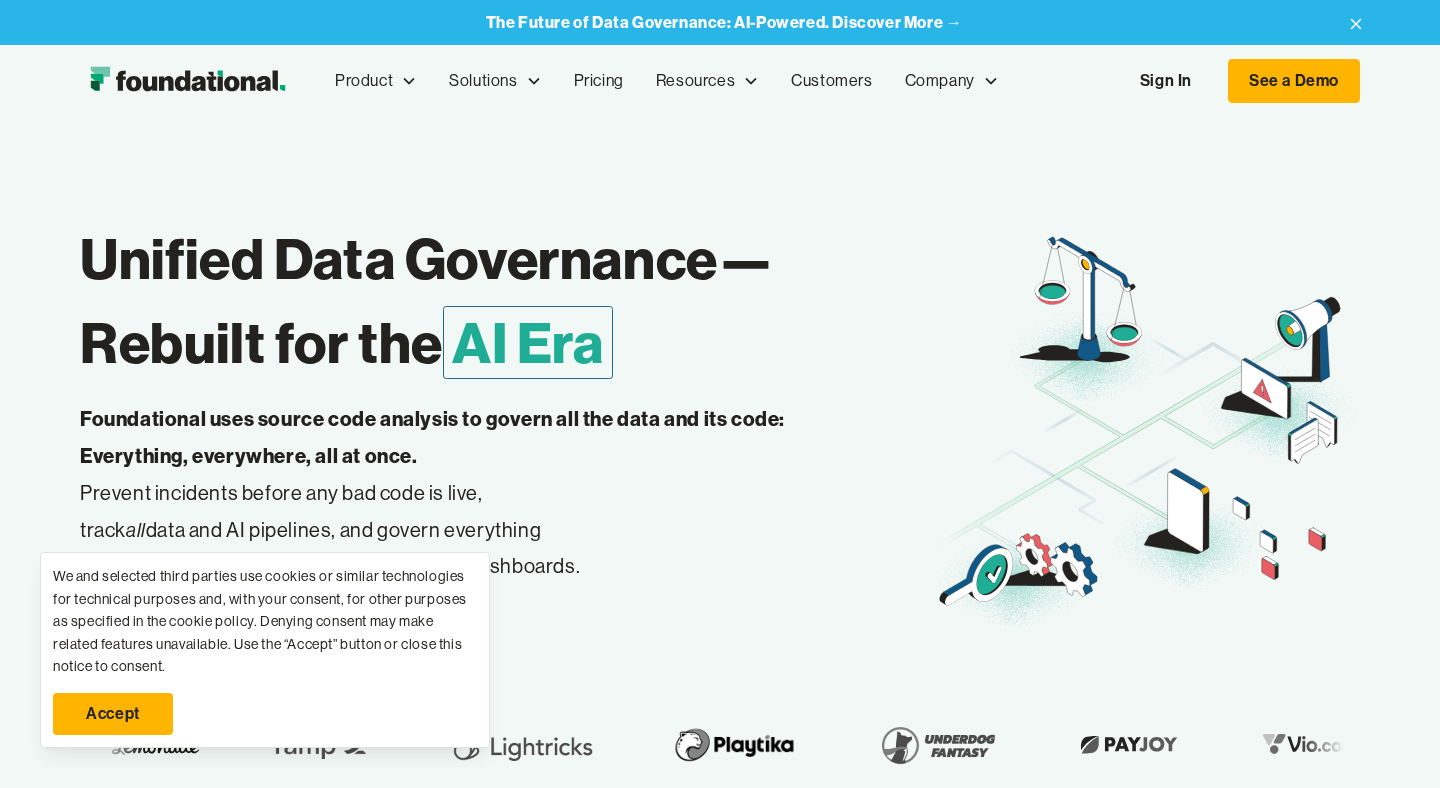 click on "Unified Data Governance— Rebuilt for the  AI Era Foundational uses source code analysis to govern all the data and its code: Everything, everywhere, all at once. ‍ Prevent incidents before any bad code is live,  track  all  data and AI pipelines, and govern everything from upstream applications to downstream dashboards. See a Demo →" at bounding box center (720, 485) 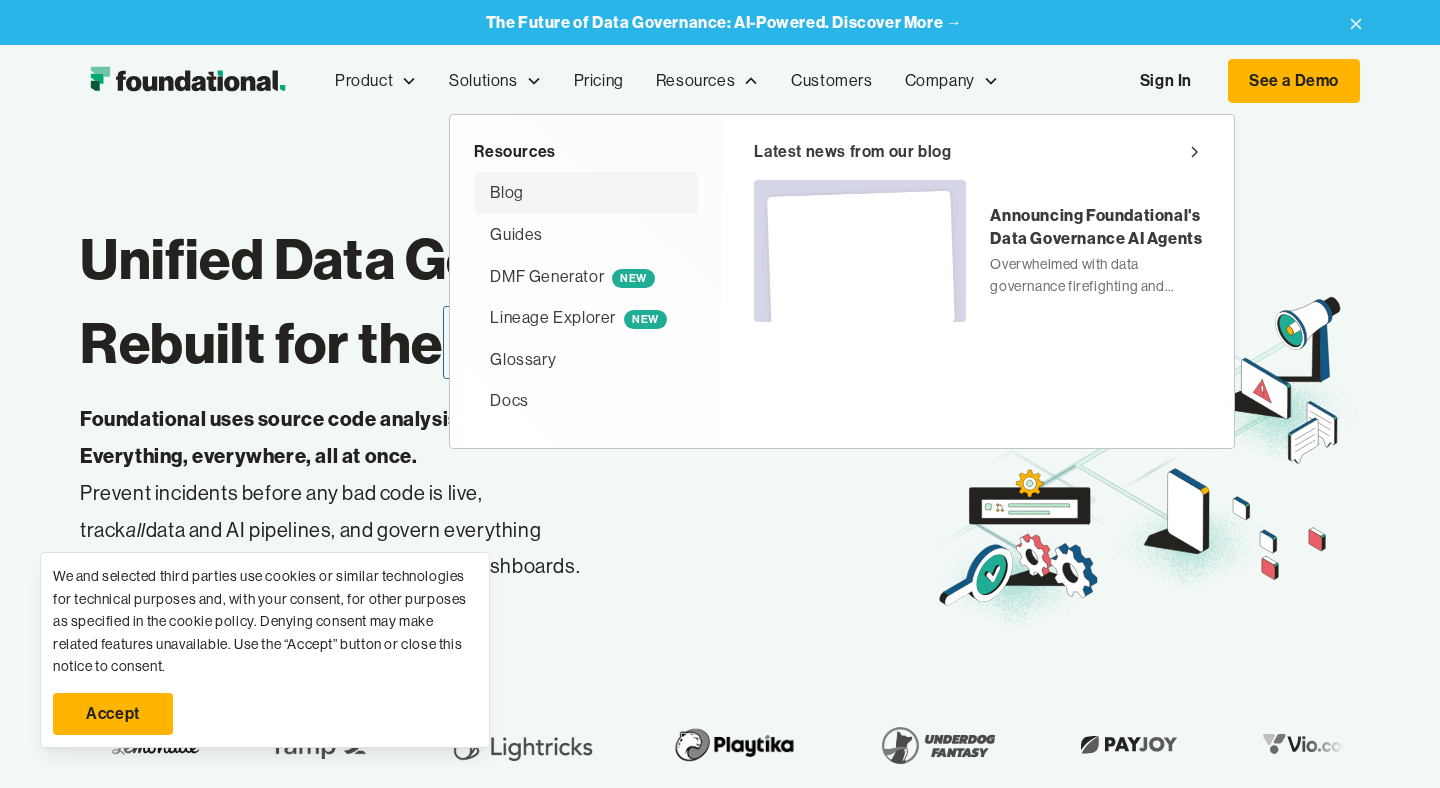 click on "Blog" at bounding box center (586, 193) 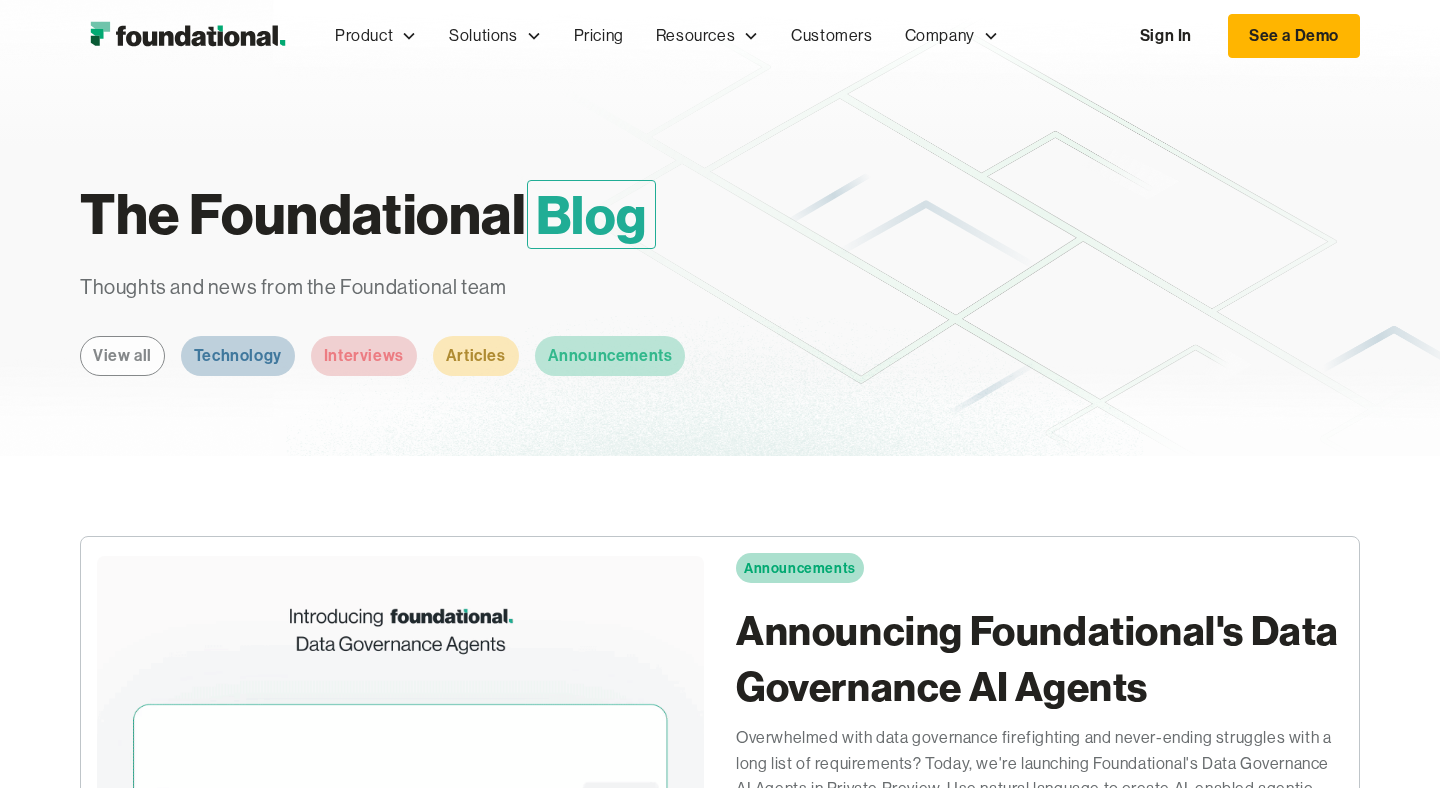 scroll, scrollTop: 0, scrollLeft: 0, axis: both 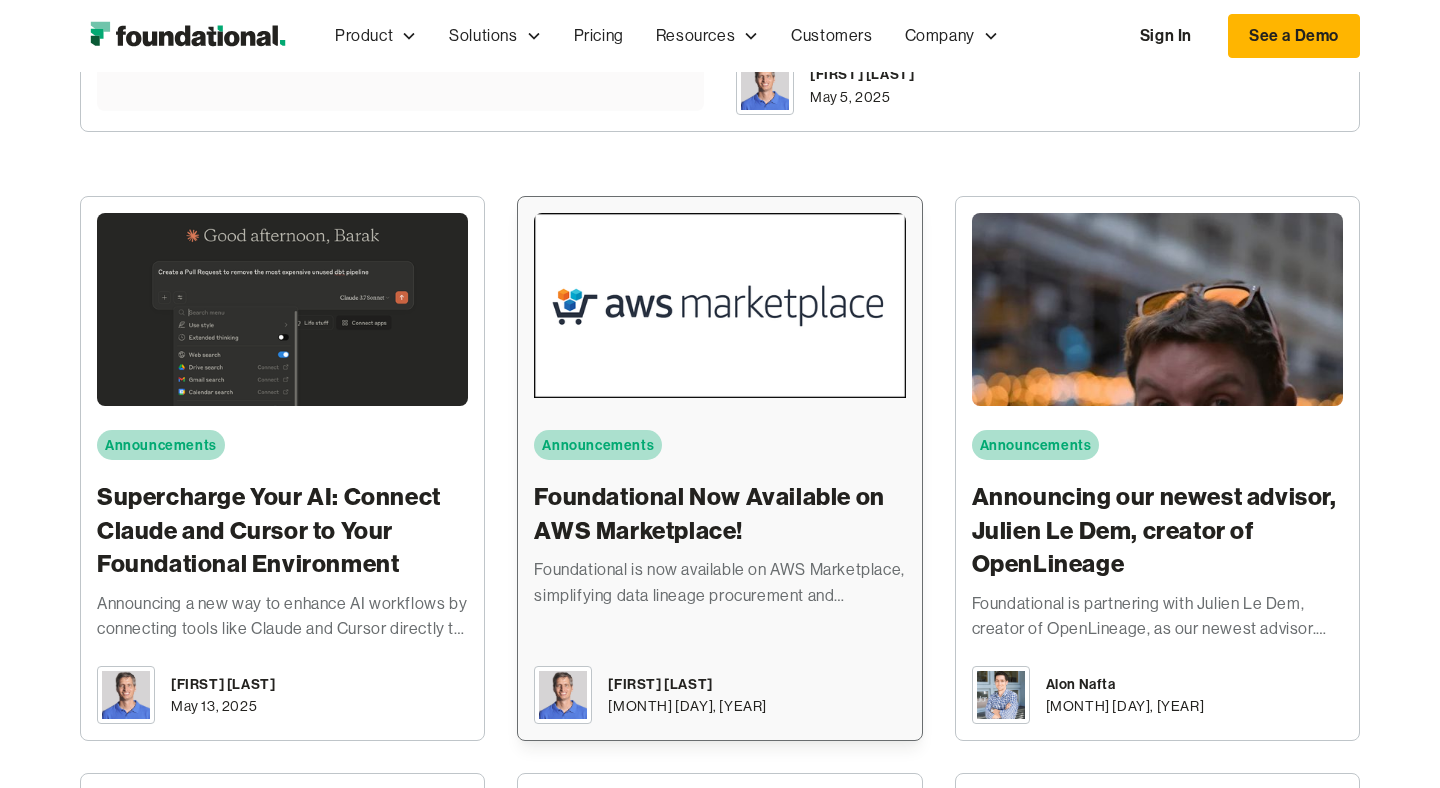 click at bounding box center [719, 306] 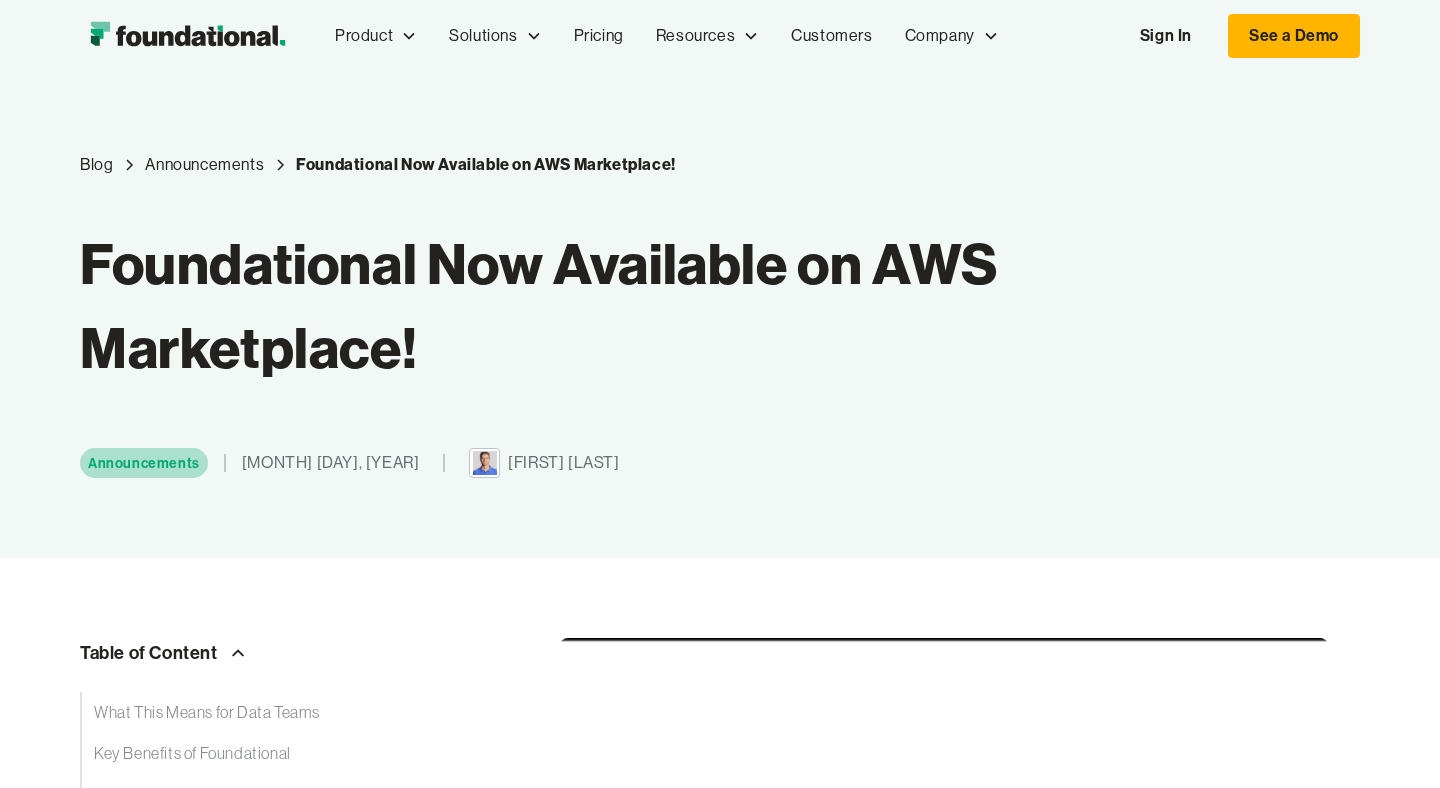scroll, scrollTop: 600, scrollLeft: 0, axis: vertical 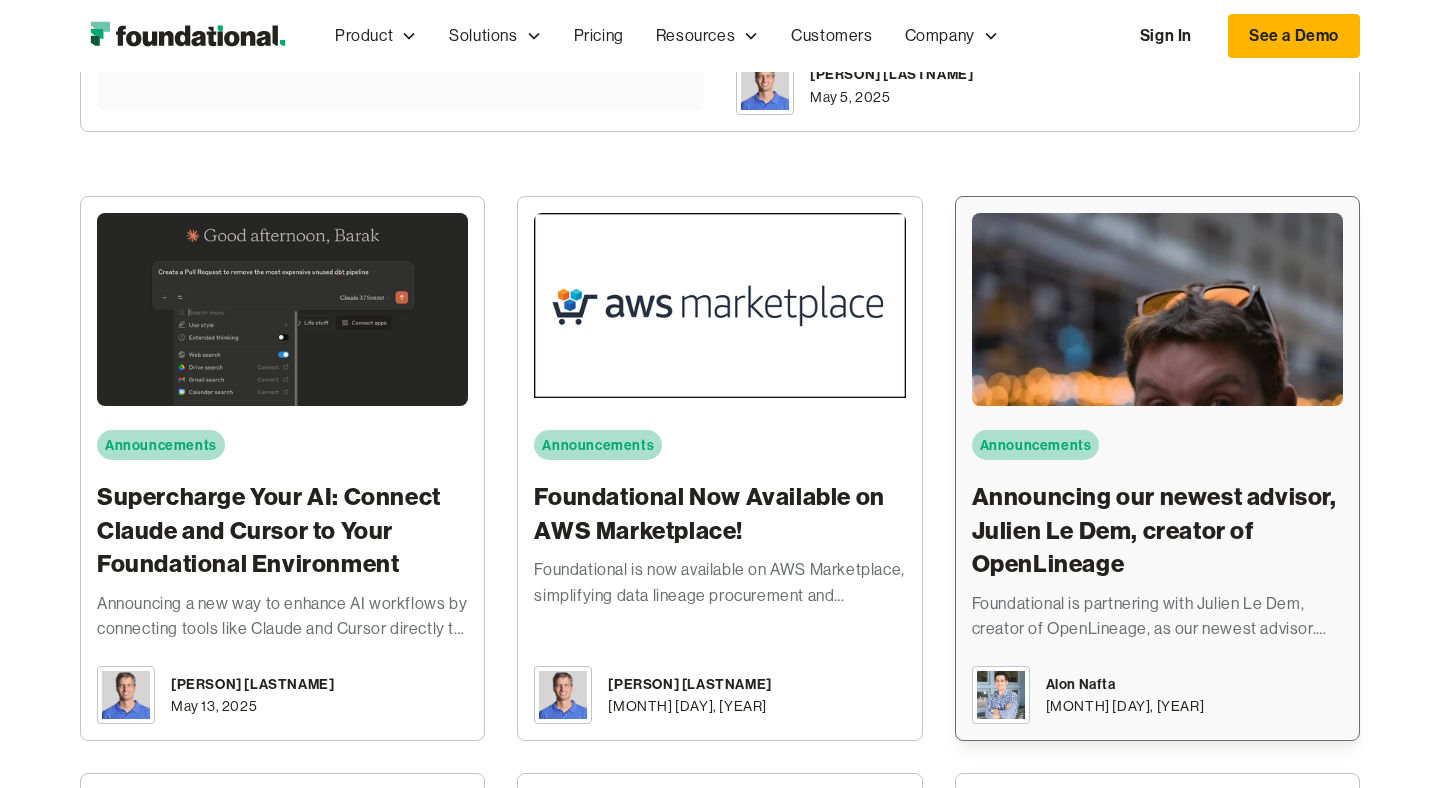 click at bounding box center [1157, 398] 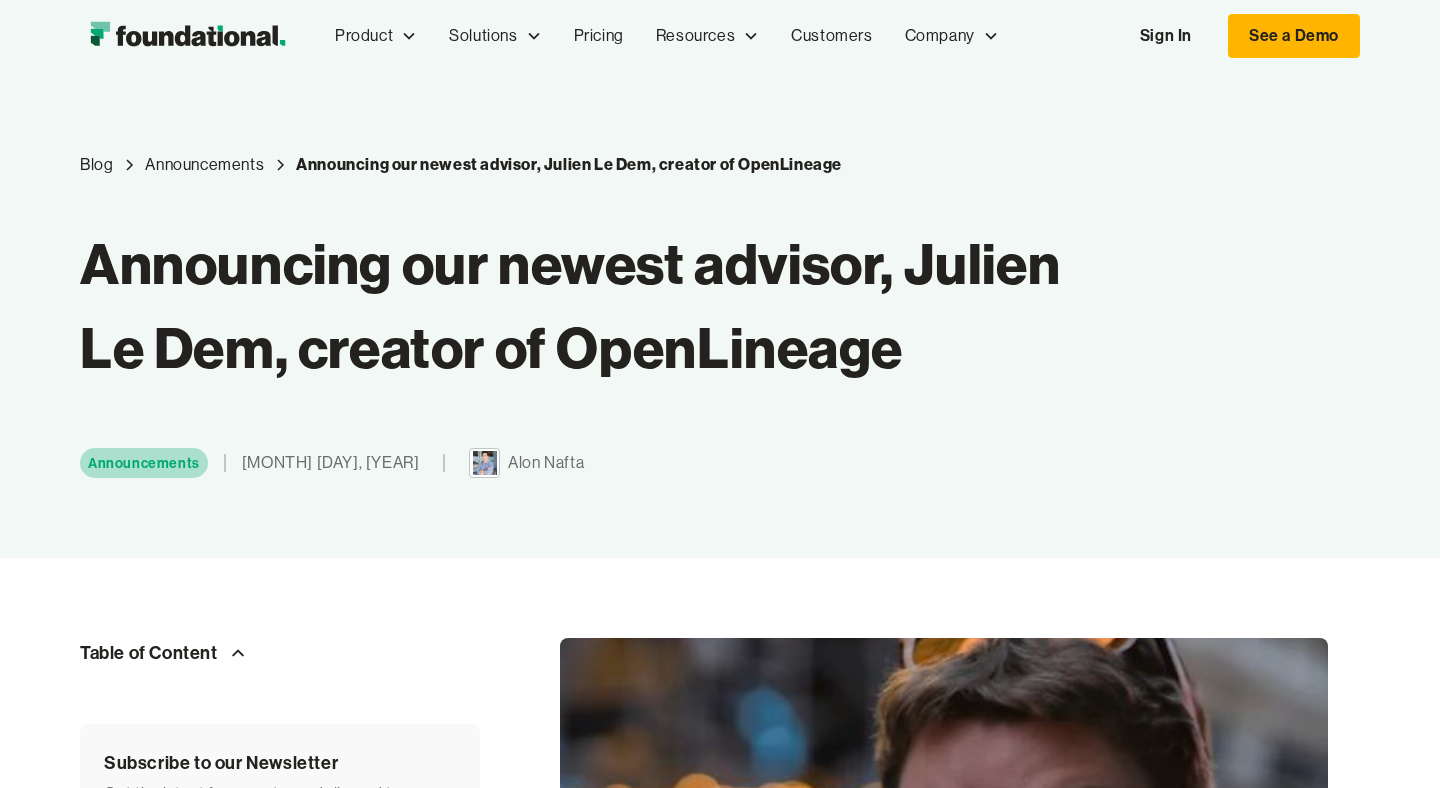 scroll, scrollTop: 0, scrollLeft: 0, axis: both 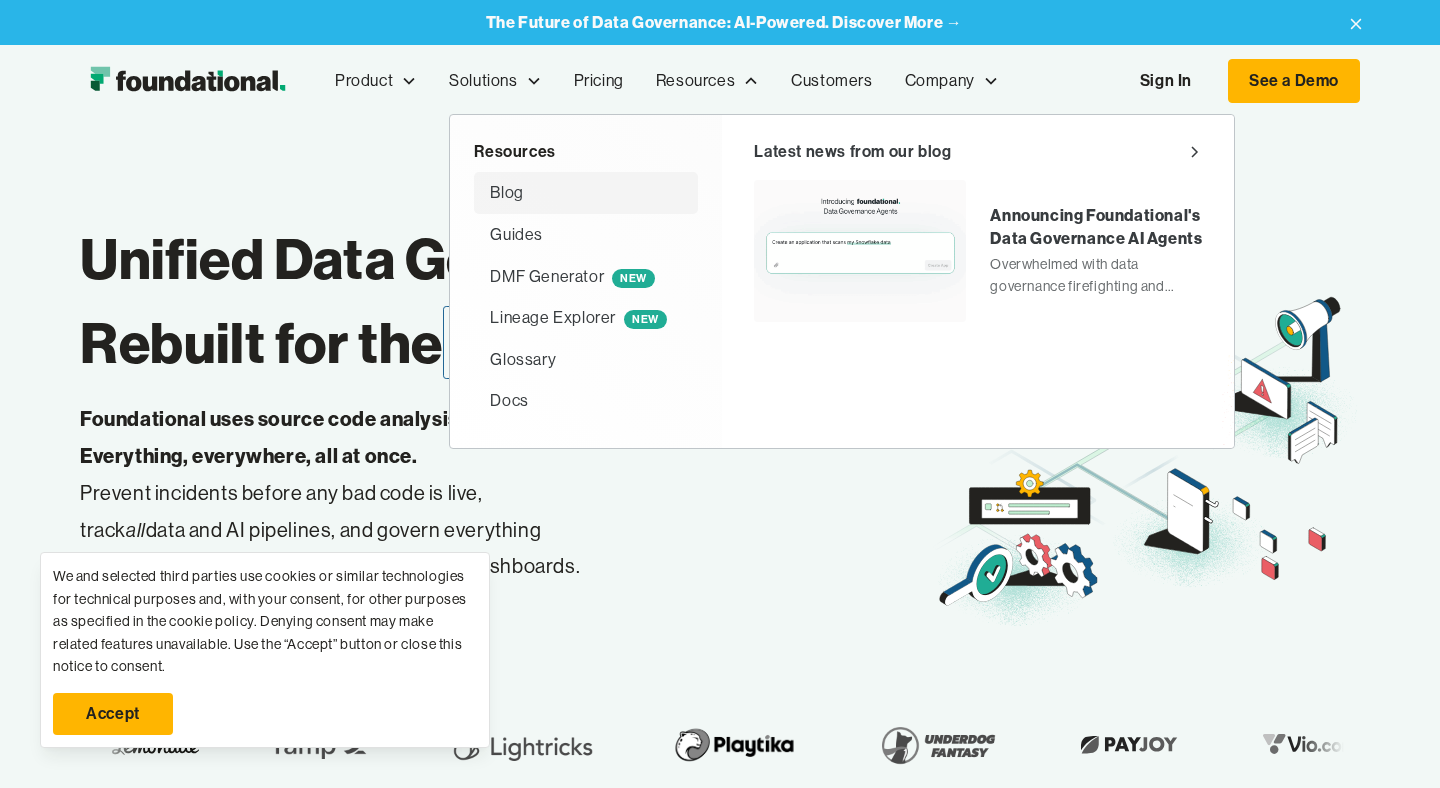 click on "Blog" at bounding box center (506, 193) 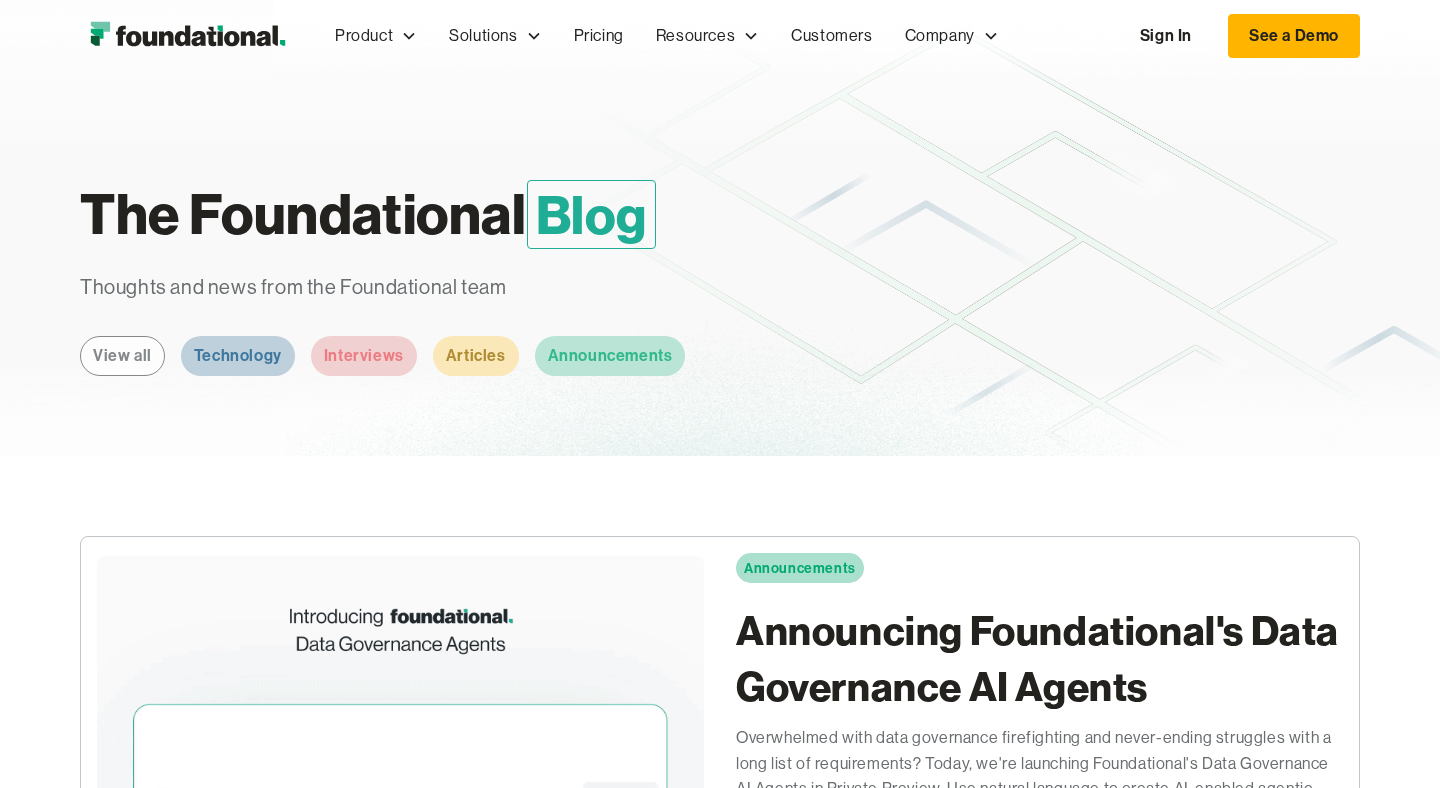 scroll, scrollTop: 0, scrollLeft: 0, axis: both 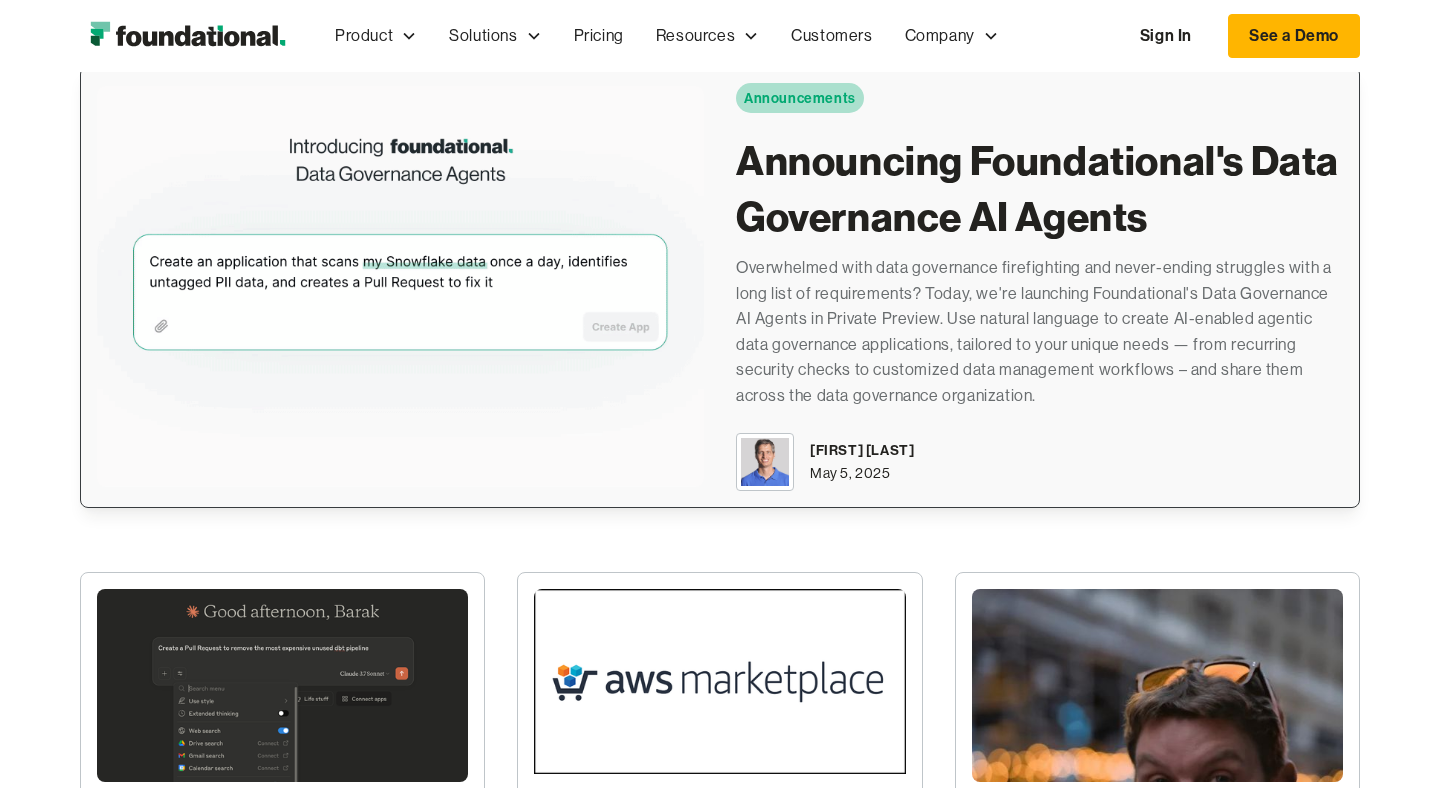click on "Announcing Foundational's Data Governance AI Agents" at bounding box center [1039, 189] 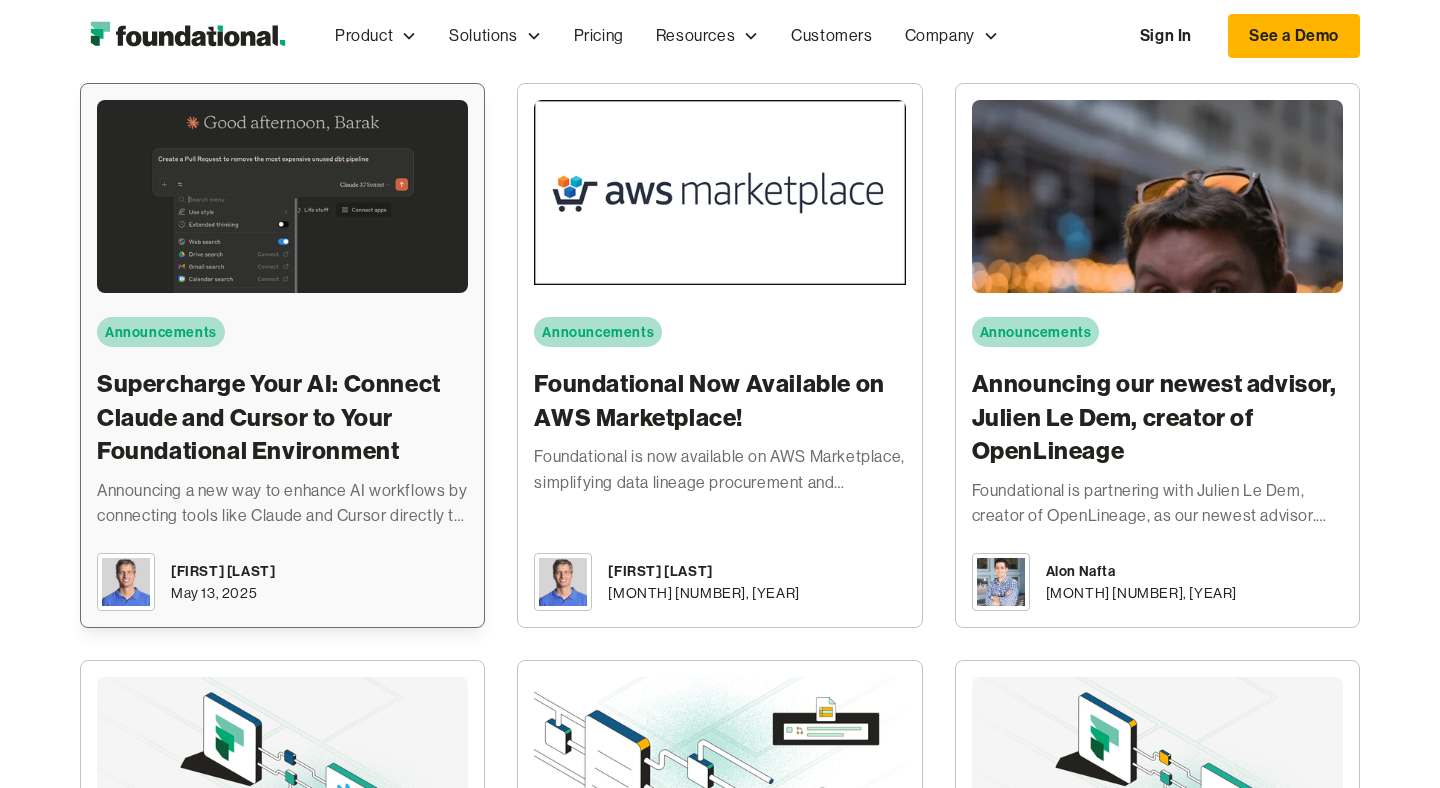 scroll, scrollTop: 901, scrollLeft: 0, axis: vertical 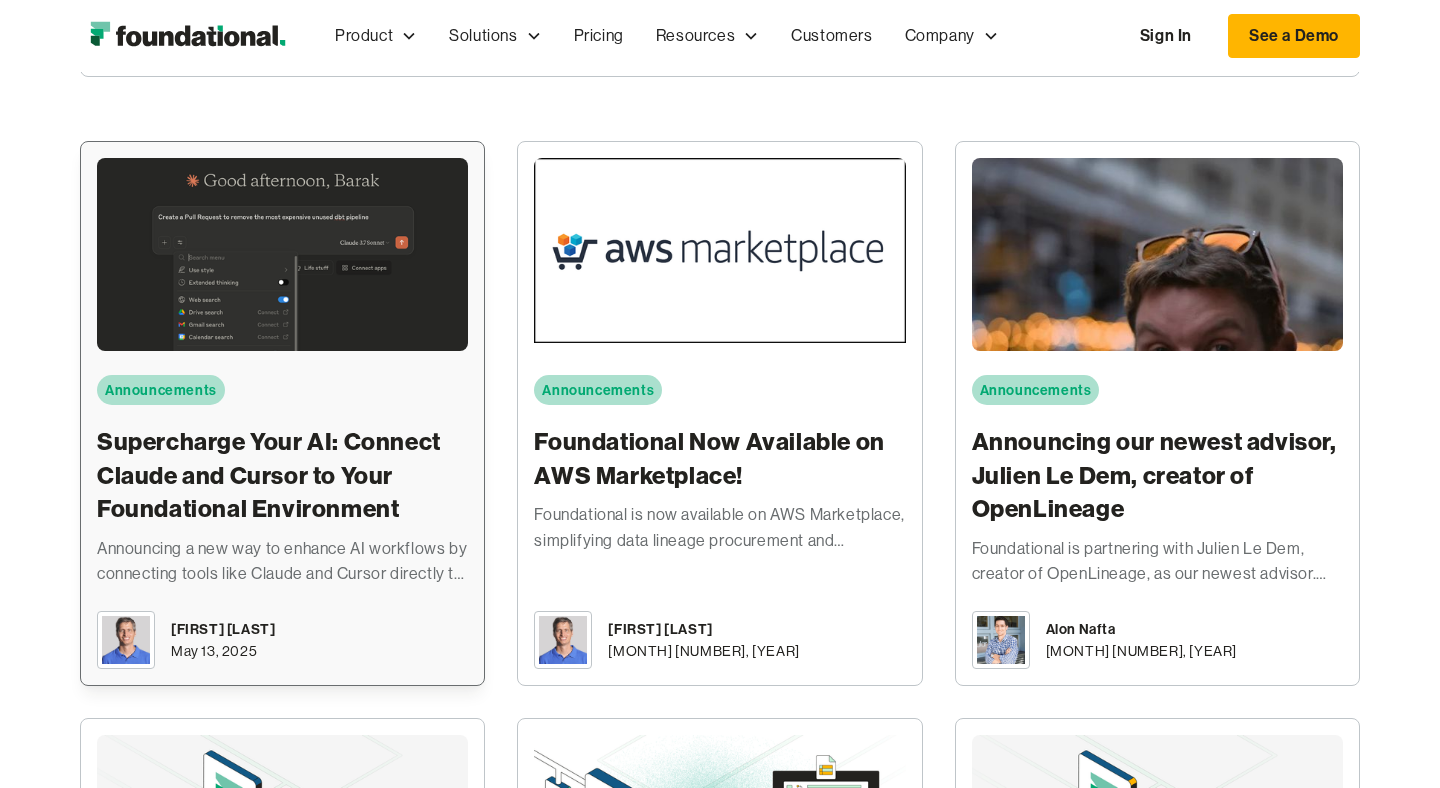click at bounding box center (282, 300) 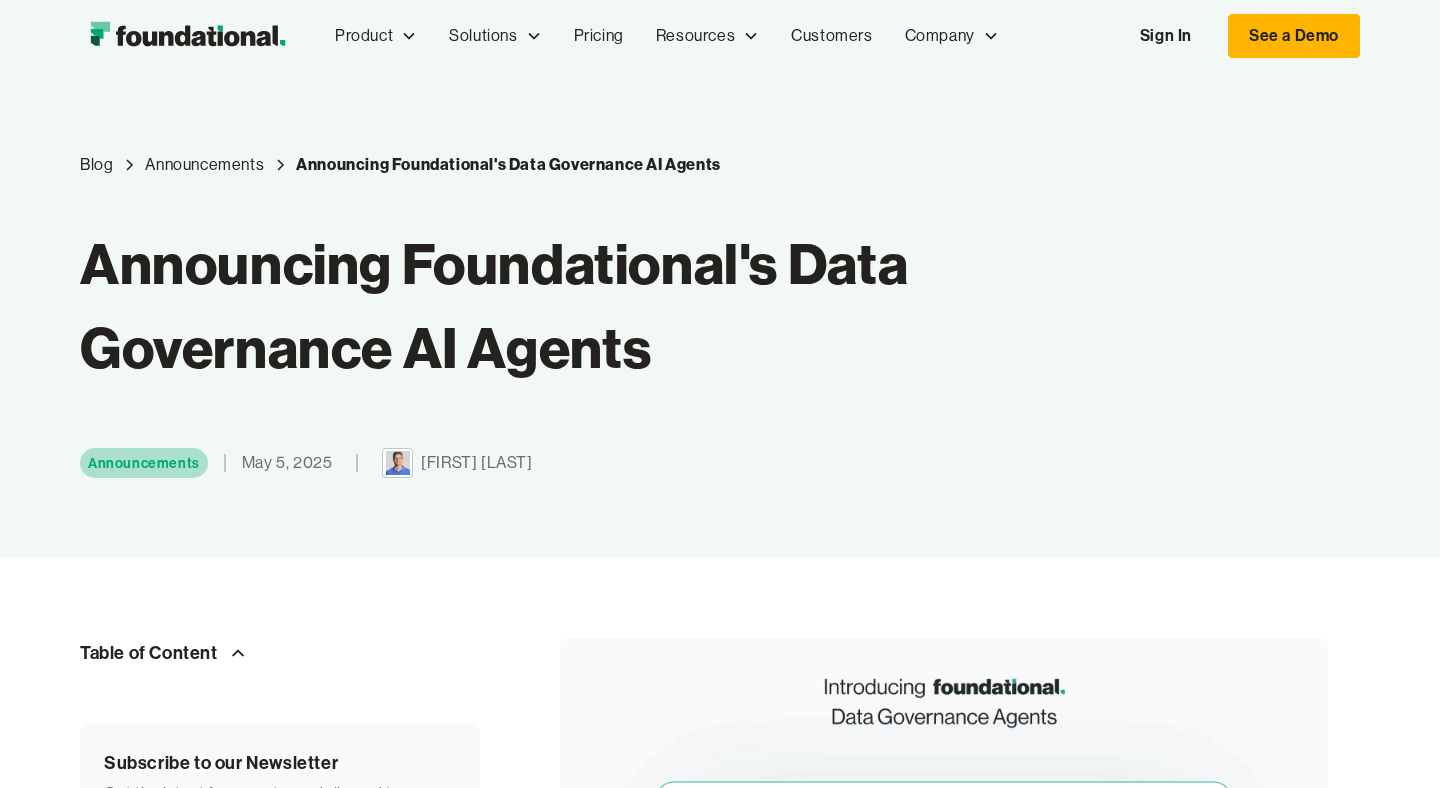 scroll, scrollTop: 475, scrollLeft: 0, axis: vertical 